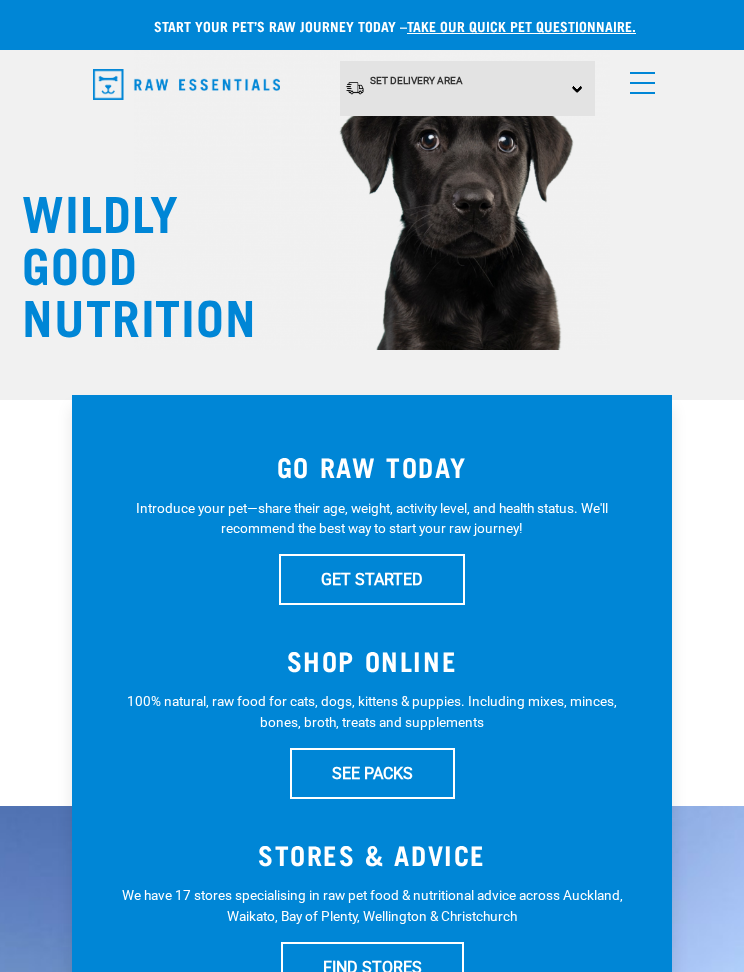 scroll, scrollTop: 0, scrollLeft: 0, axis: both 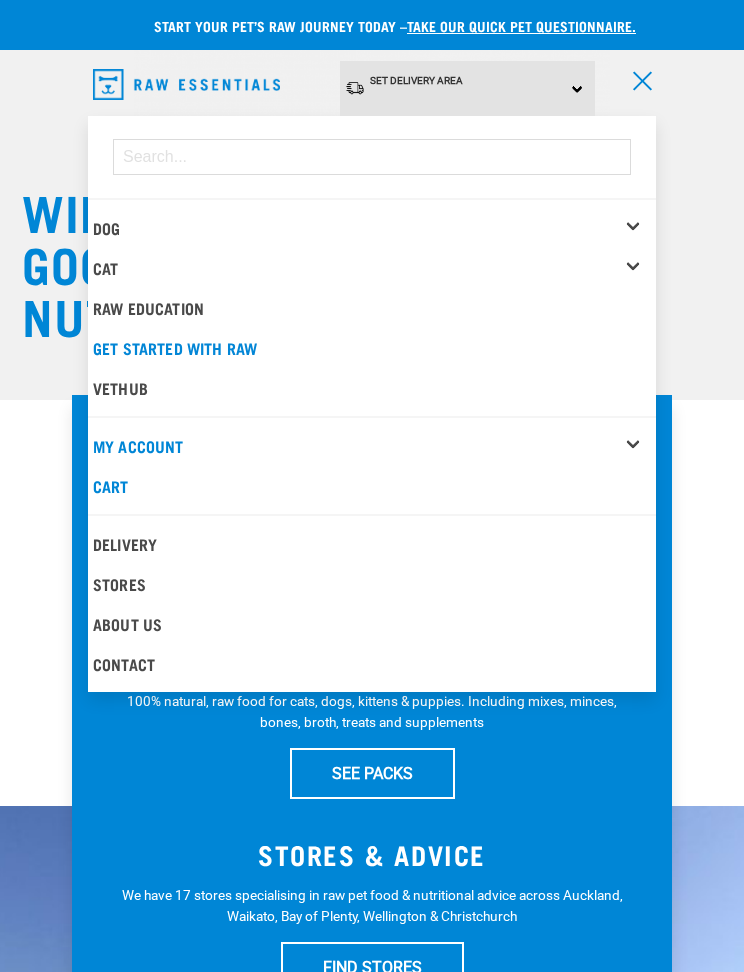 click on "Set Delivery Area
North Island
South Island" at bounding box center (468, 88) 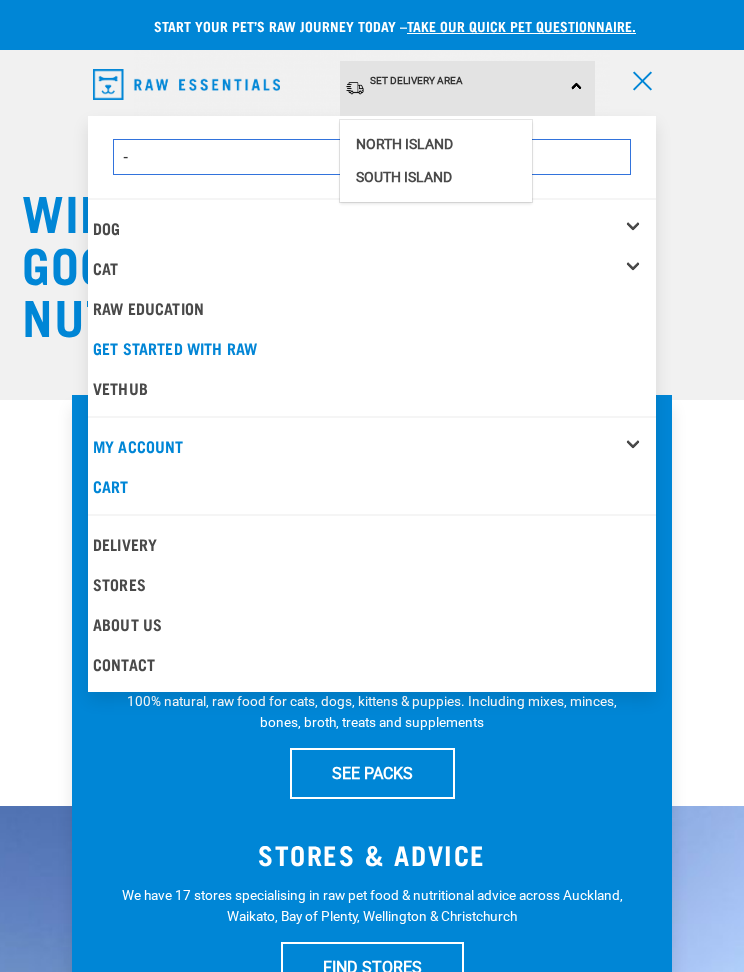 type on "-" 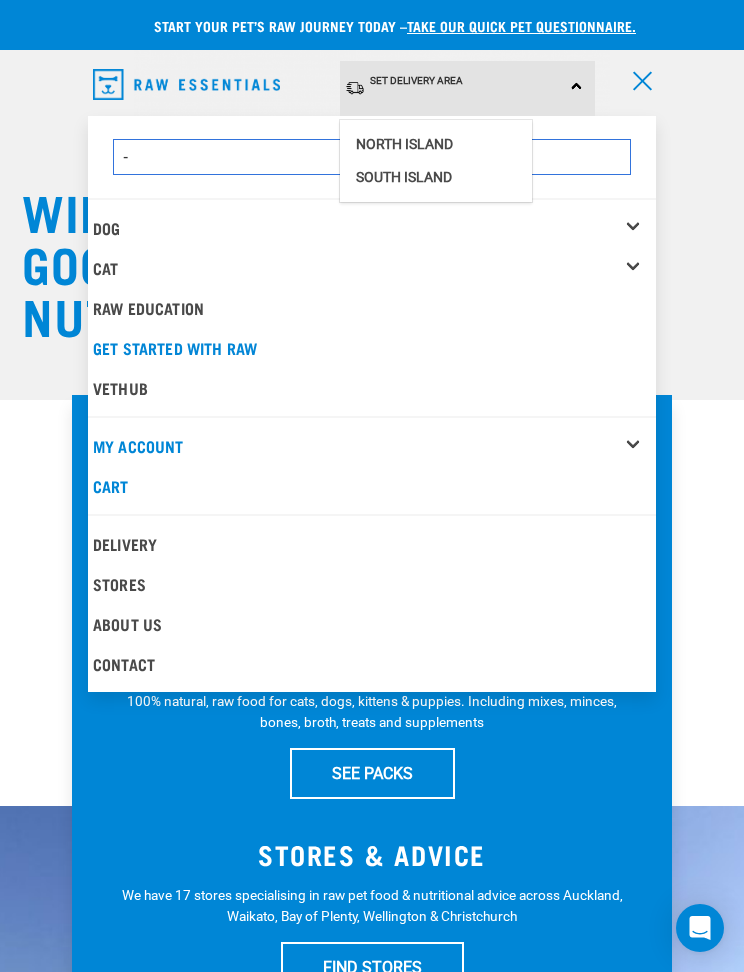 type 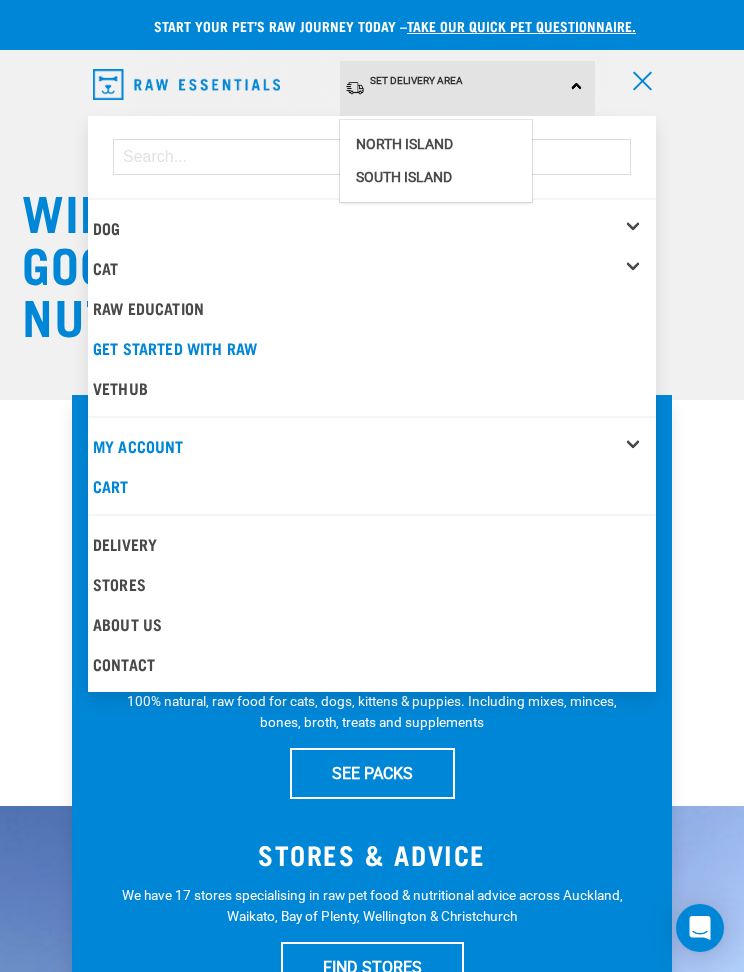 click on "North Island" at bounding box center (436, 144) 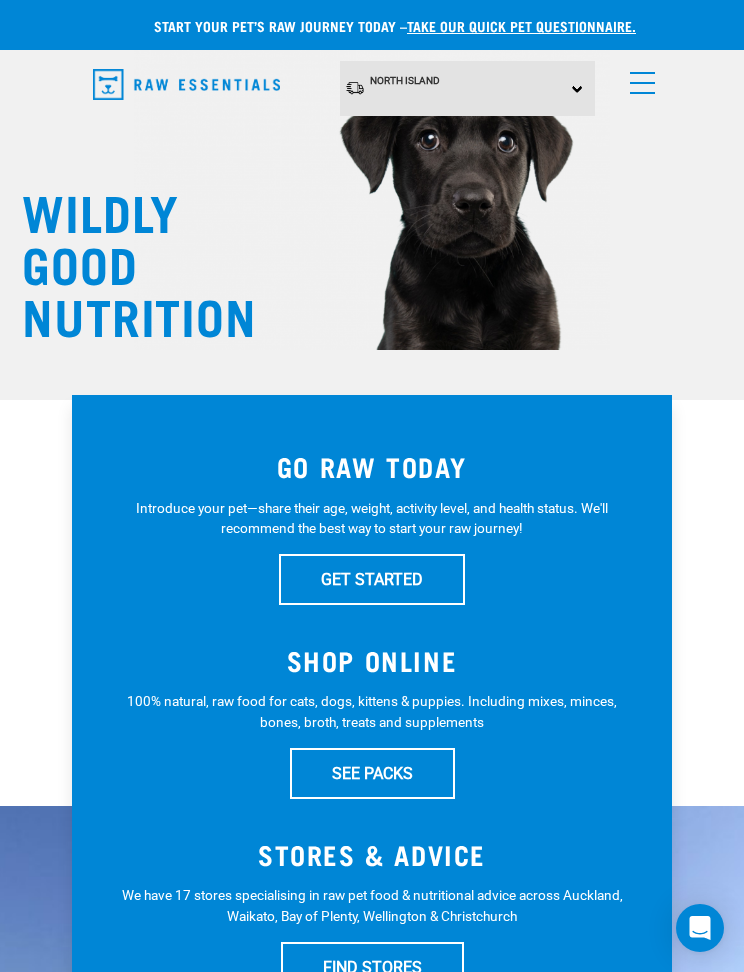 scroll, scrollTop: 0, scrollLeft: 0, axis: both 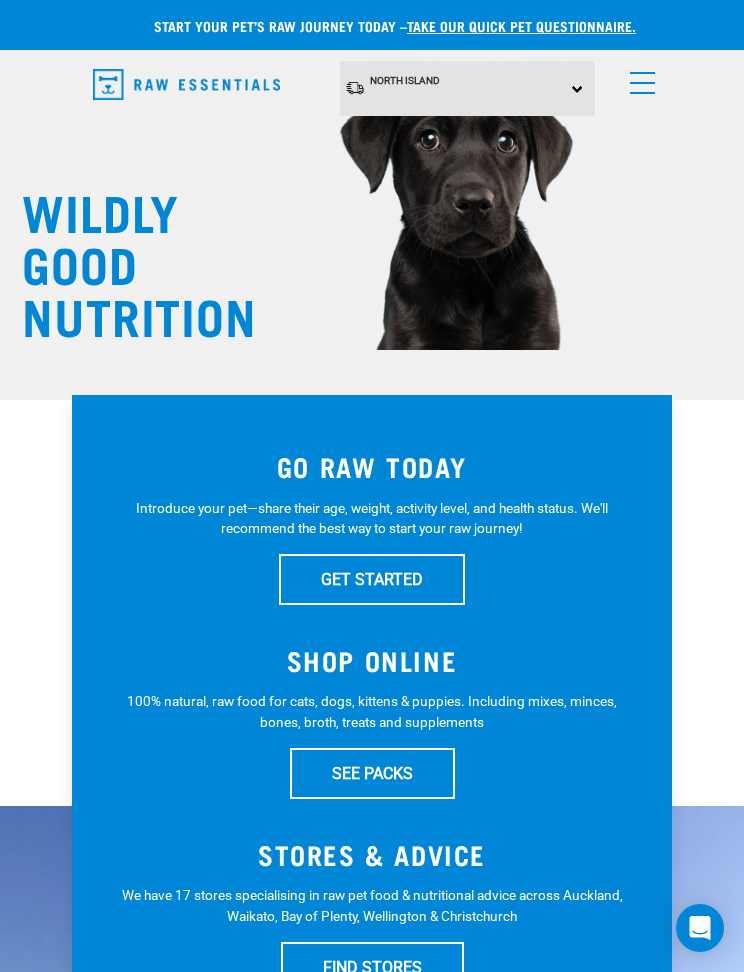 click at bounding box center (642, 83) 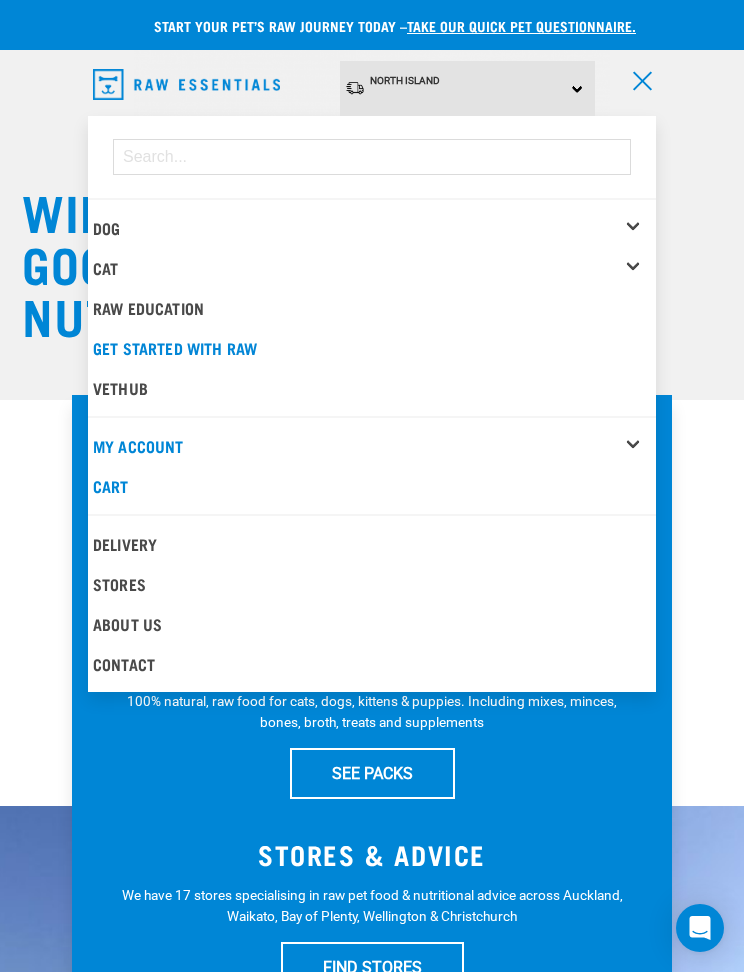 click on "Cat" at bounding box center [374, 268] 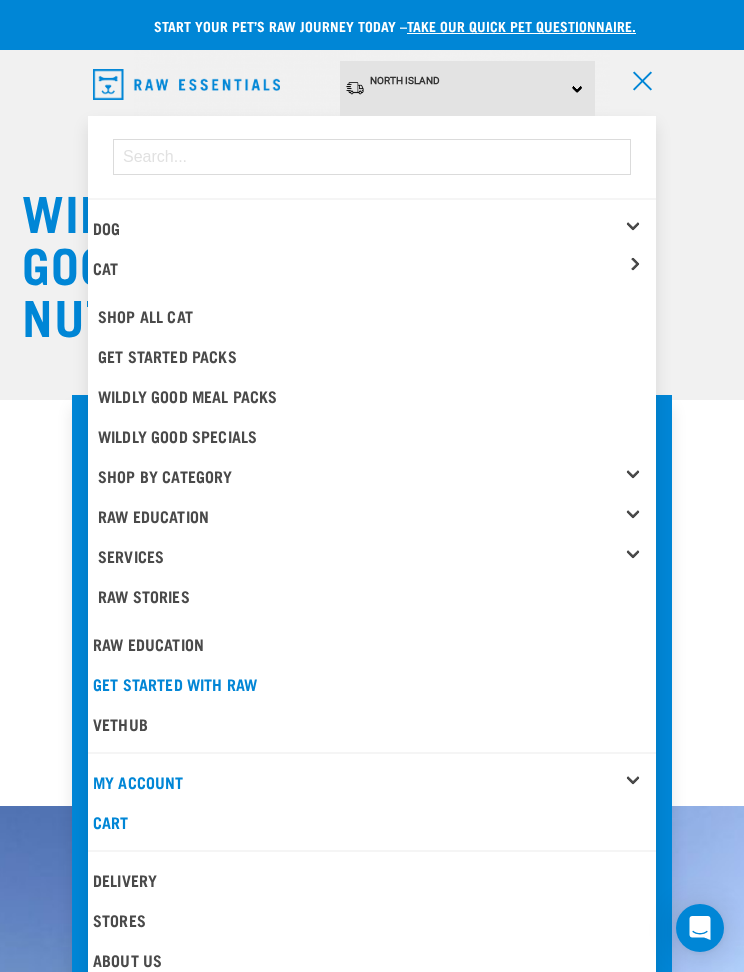 click on "Shop All Cat" at bounding box center (374, 316) 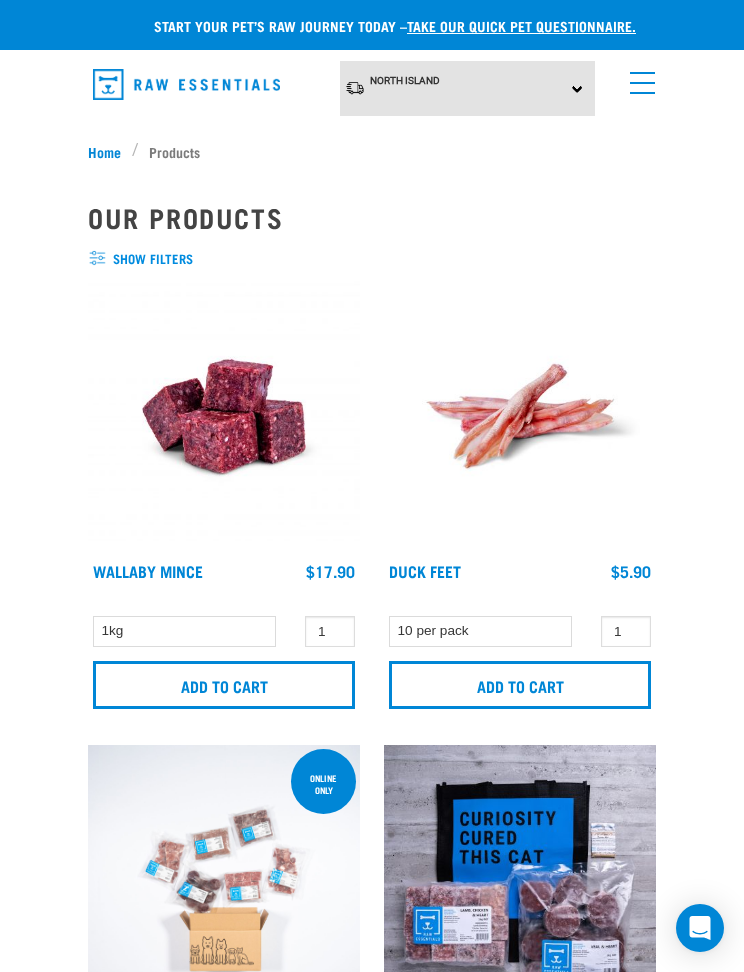scroll, scrollTop: 0, scrollLeft: 0, axis: both 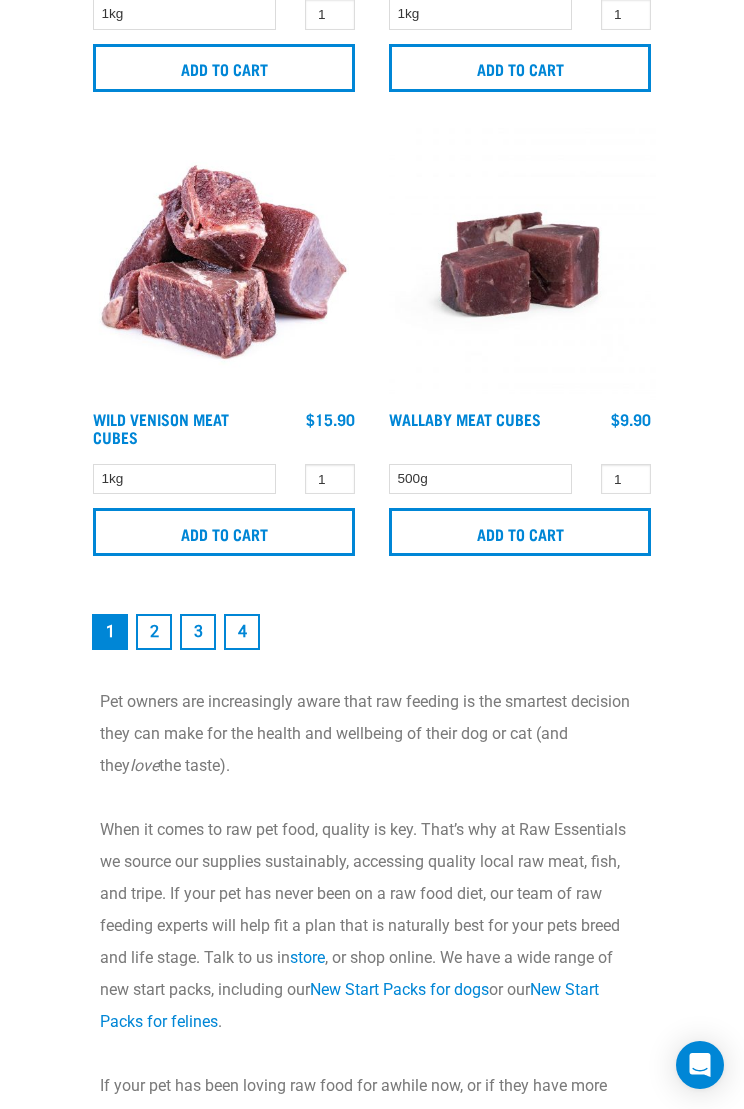 type 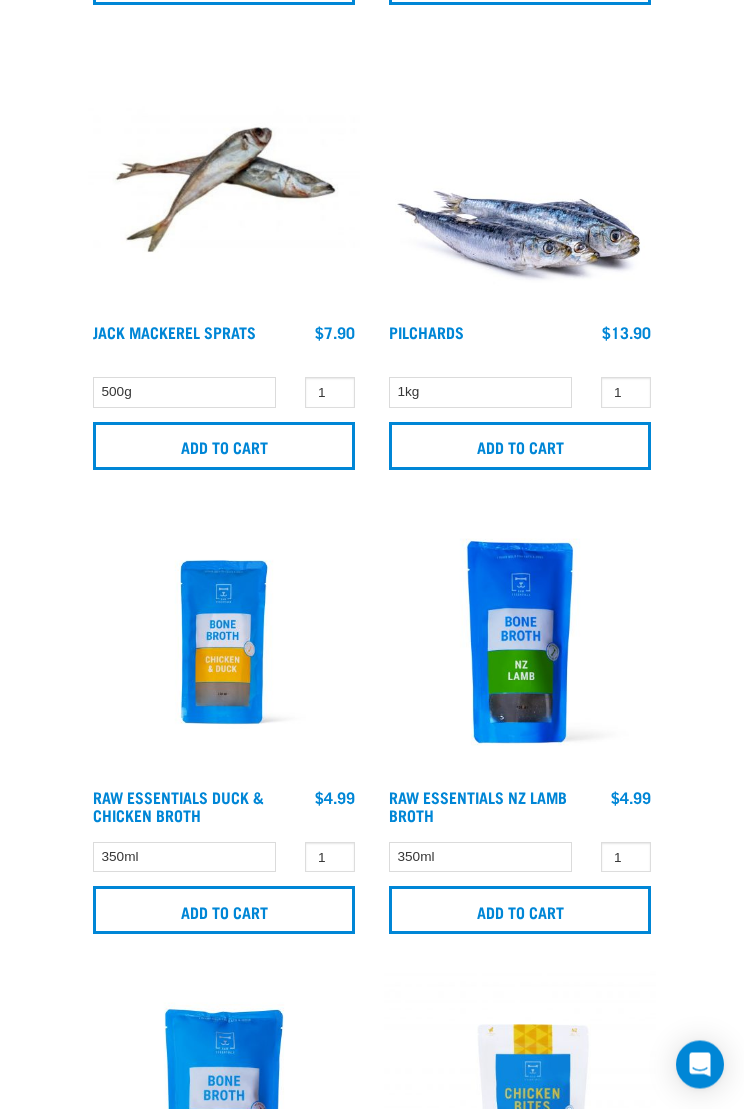 scroll, scrollTop: 1286, scrollLeft: 0, axis: vertical 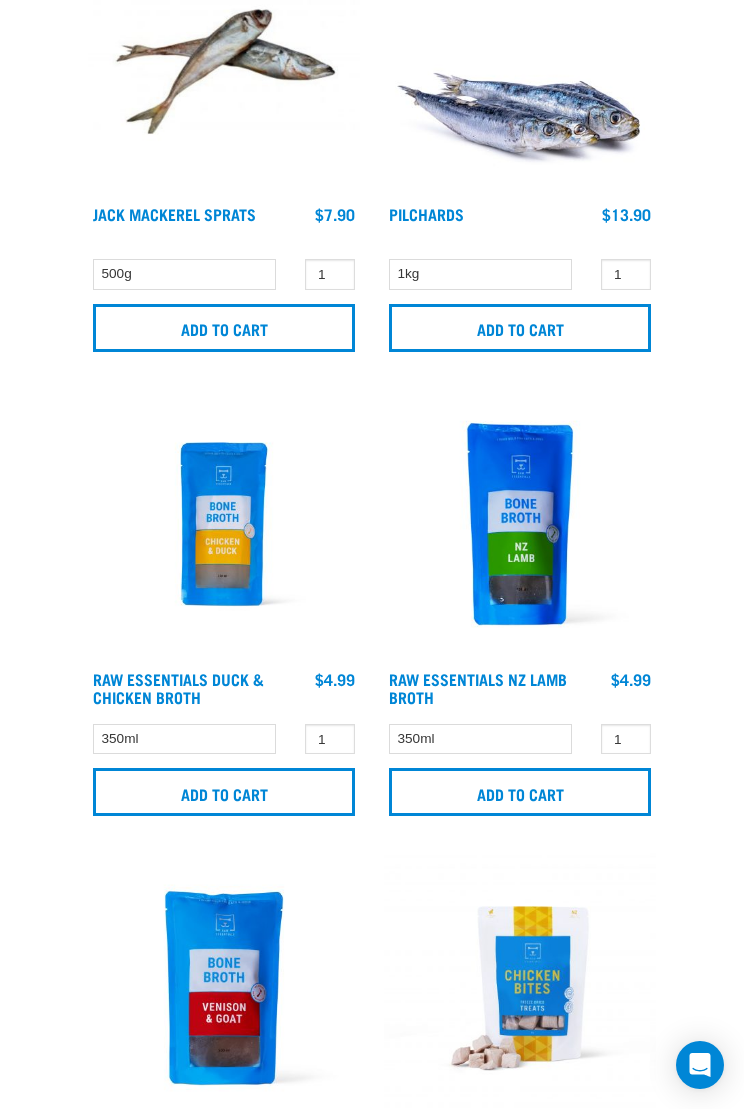 click on "Add to cart" at bounding box center (224, 792) 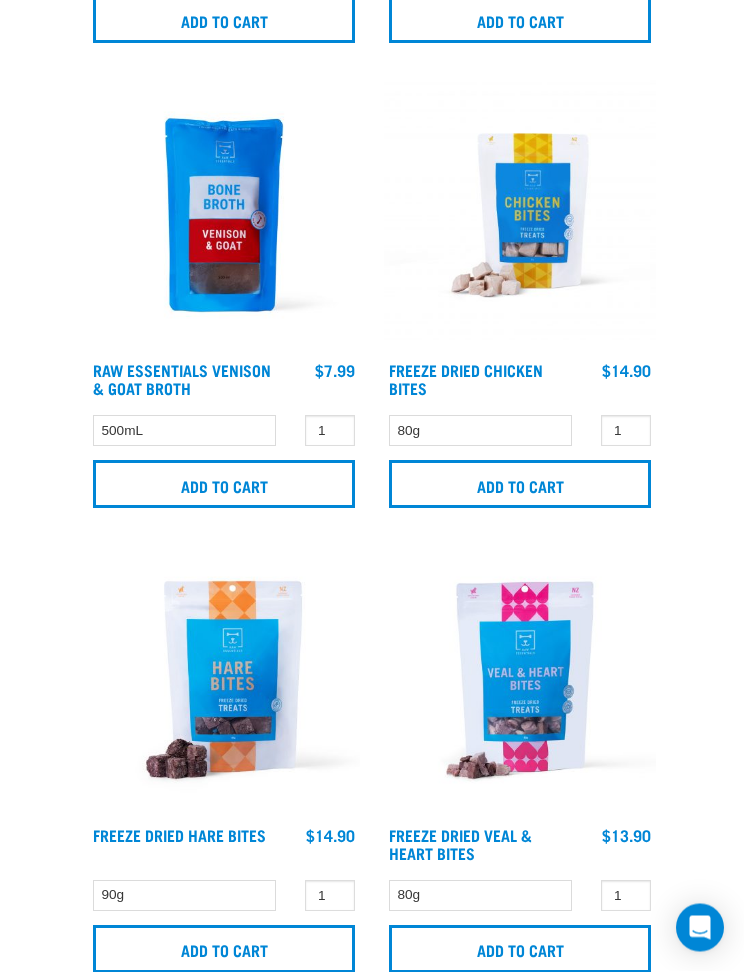 scroll, scrollTop: 2059, scrollLeft: 0, axis: vertical 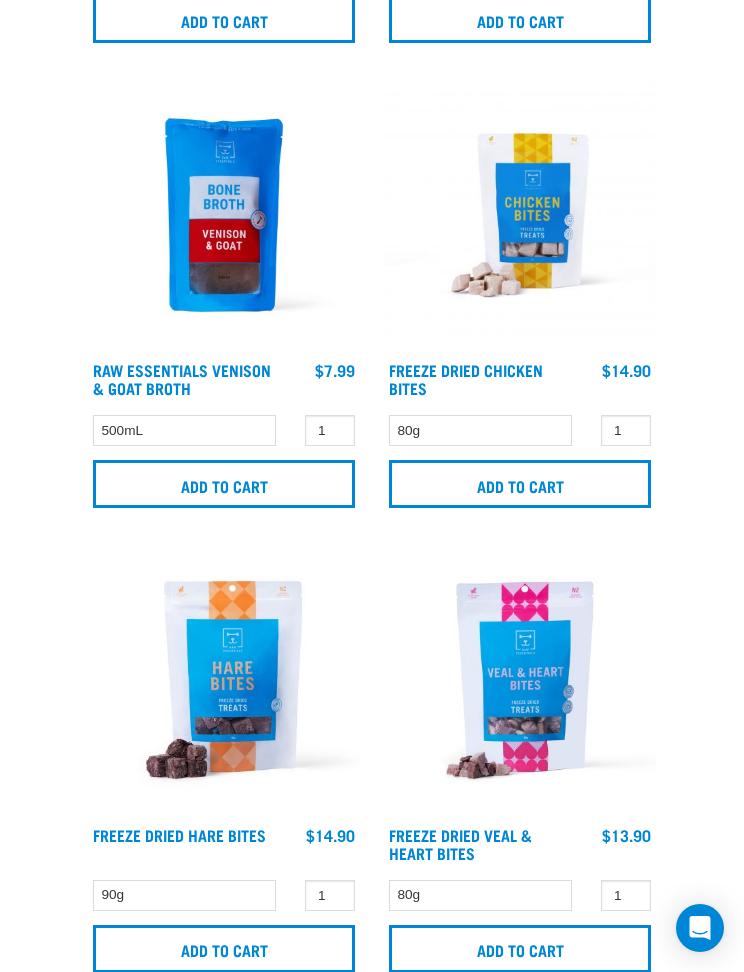 click on "Add to cart" at bounding box center [224, 949] 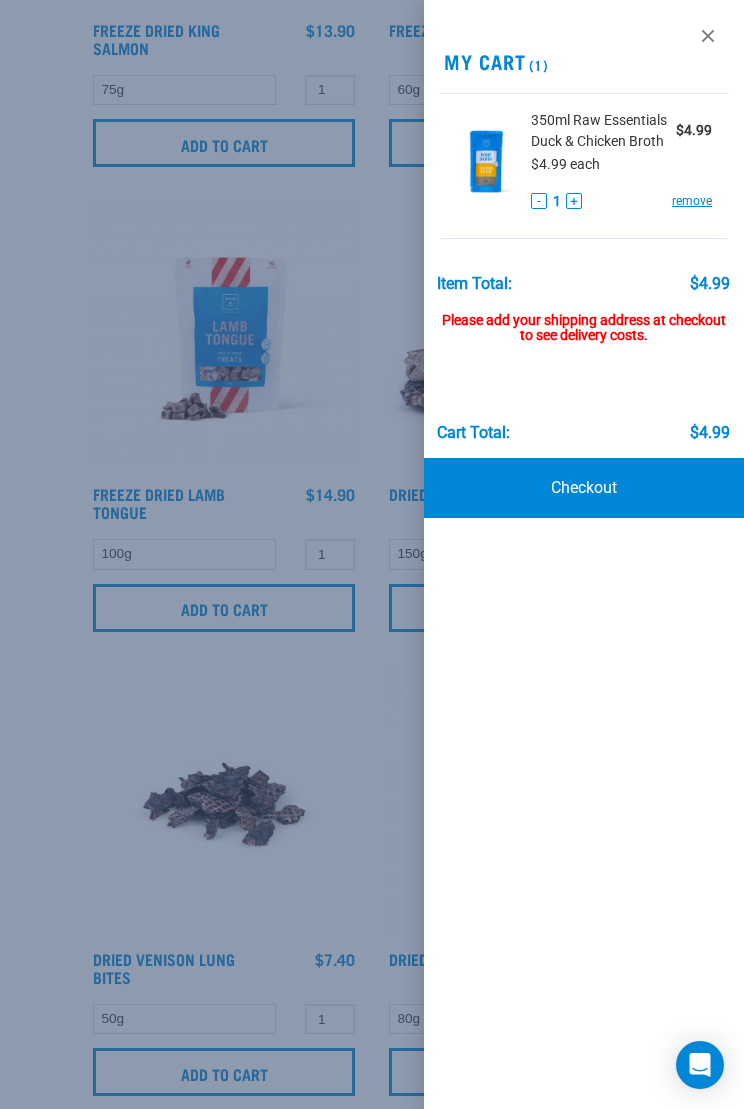 click at bounding box center (708, 36) 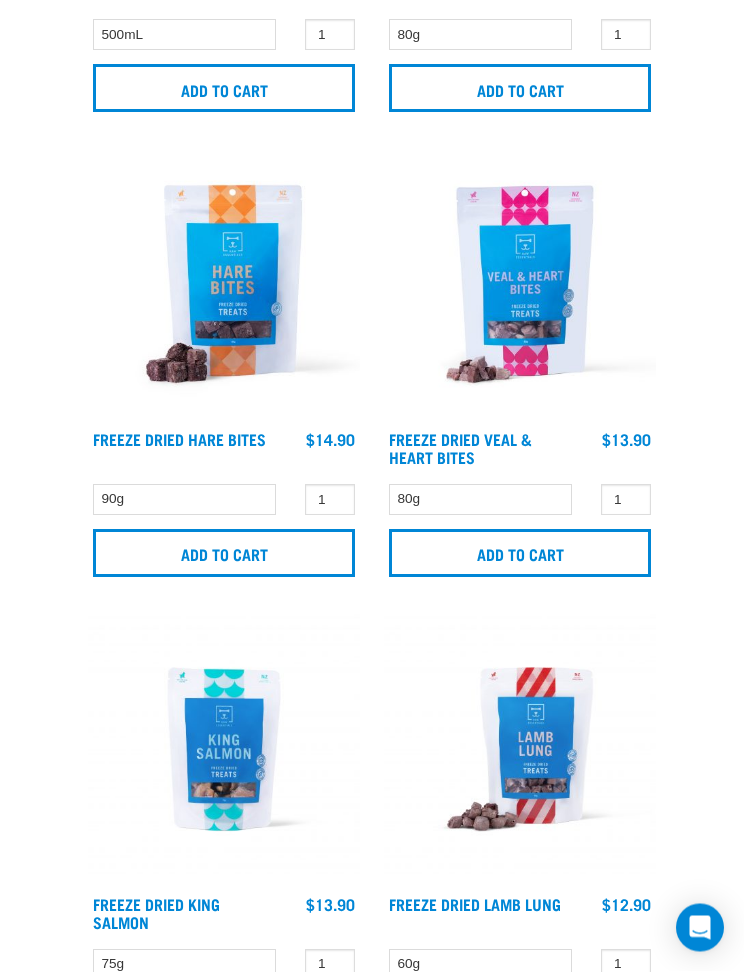 click on "Add to cart" at bounding box center (224, 554) 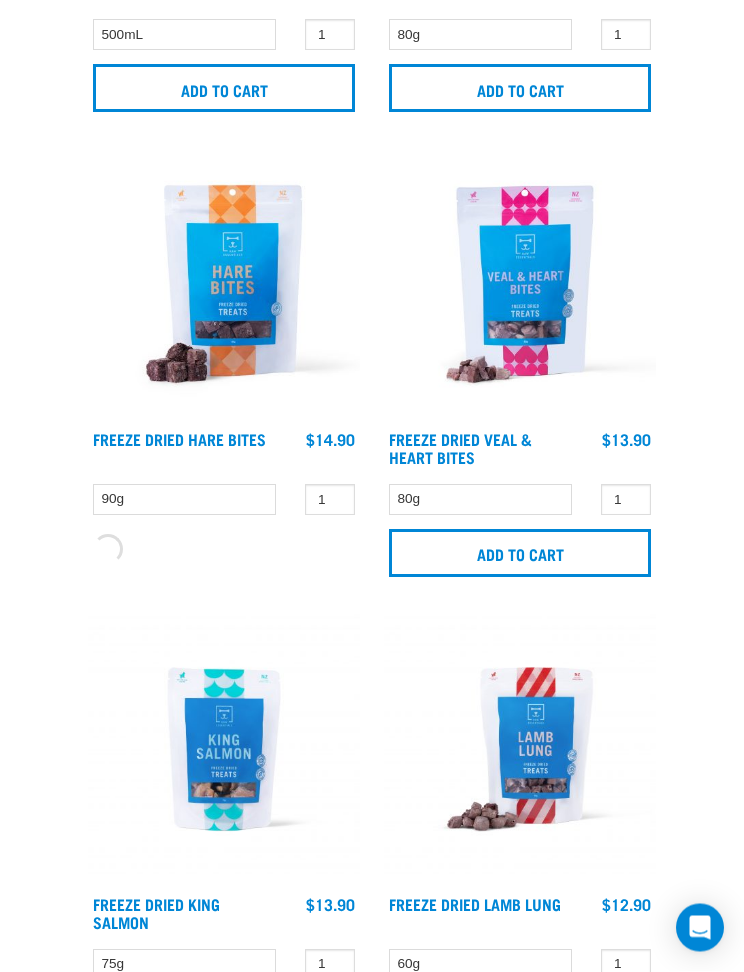 scroll, scrollTop: 2455, scrollLeft: 0, axis: vertical 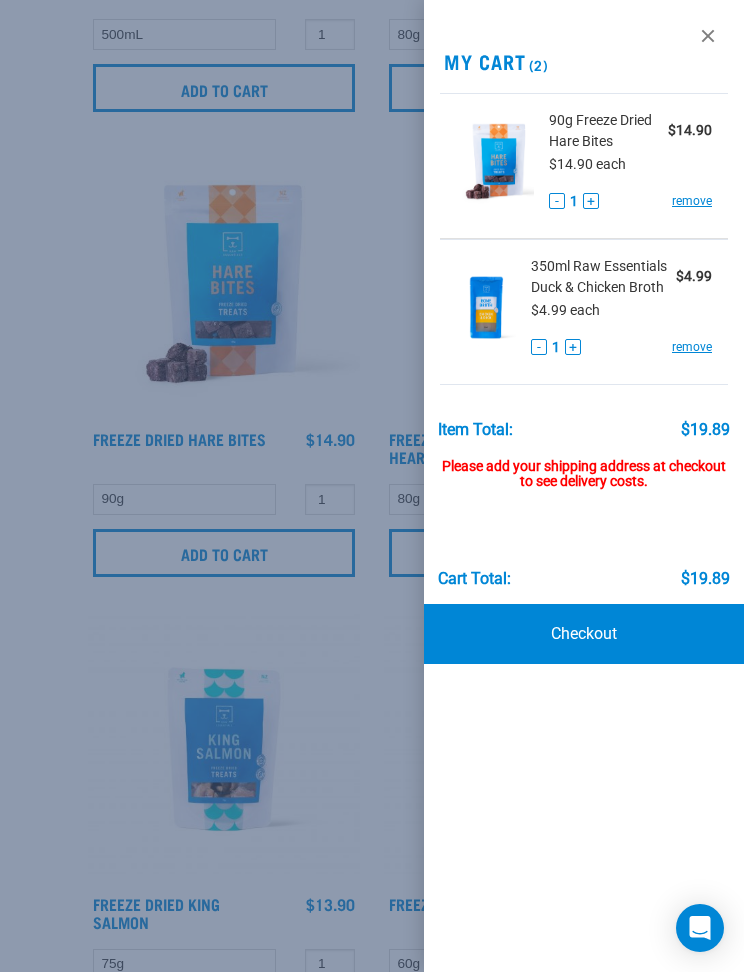click at bounding box center (708, 36) 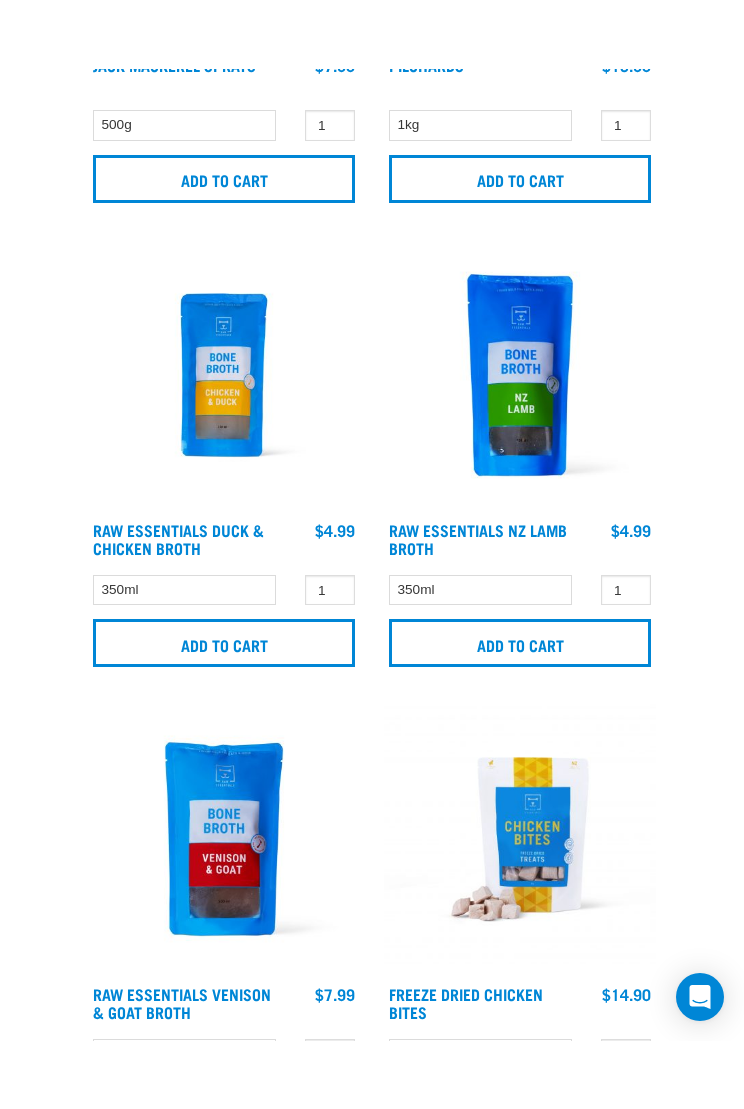scroll, scrollTop: 1498, scrollLeft: 0, axis: vertical 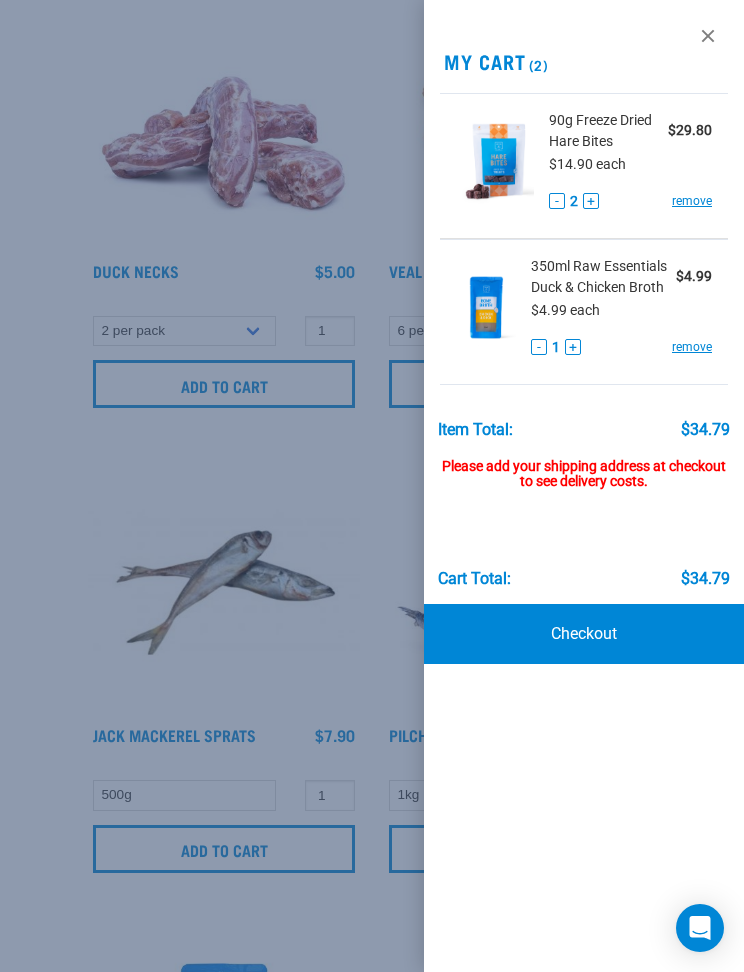 click at bounding box center (708, 36) 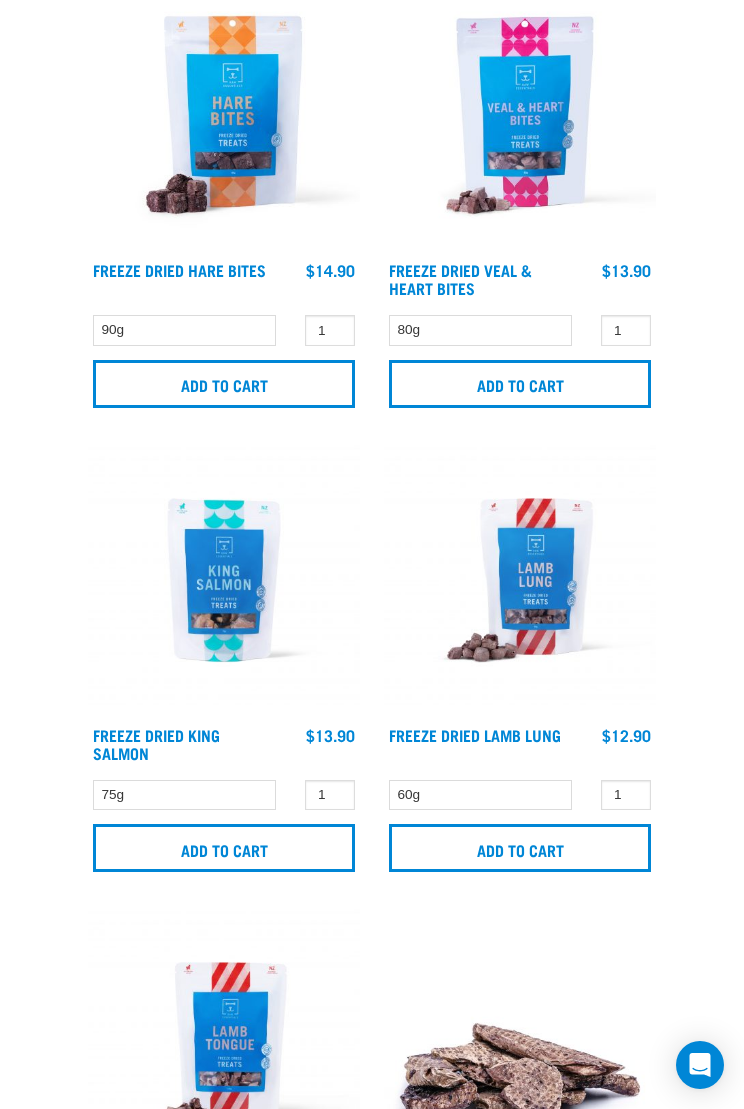 scroll, scrollTop: 2629, scrollLeft: 0, axis: vertical 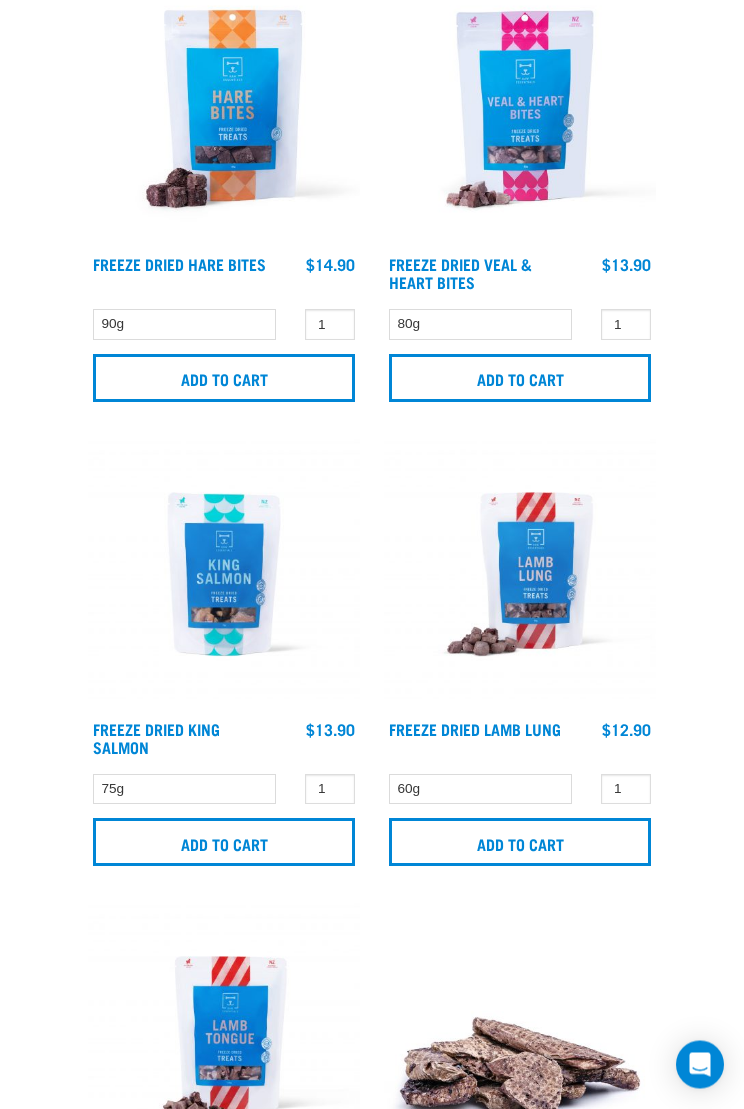 click at bounding box center [224, 575] 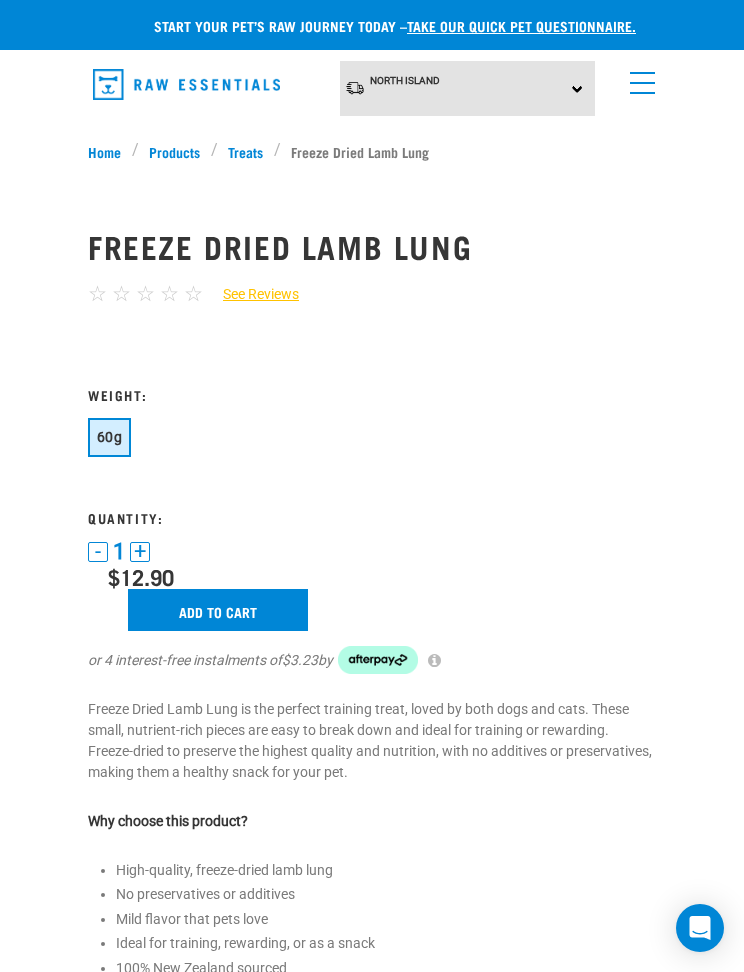 scroll, scrollTop: 0, scrollLeft: 0, axis: both 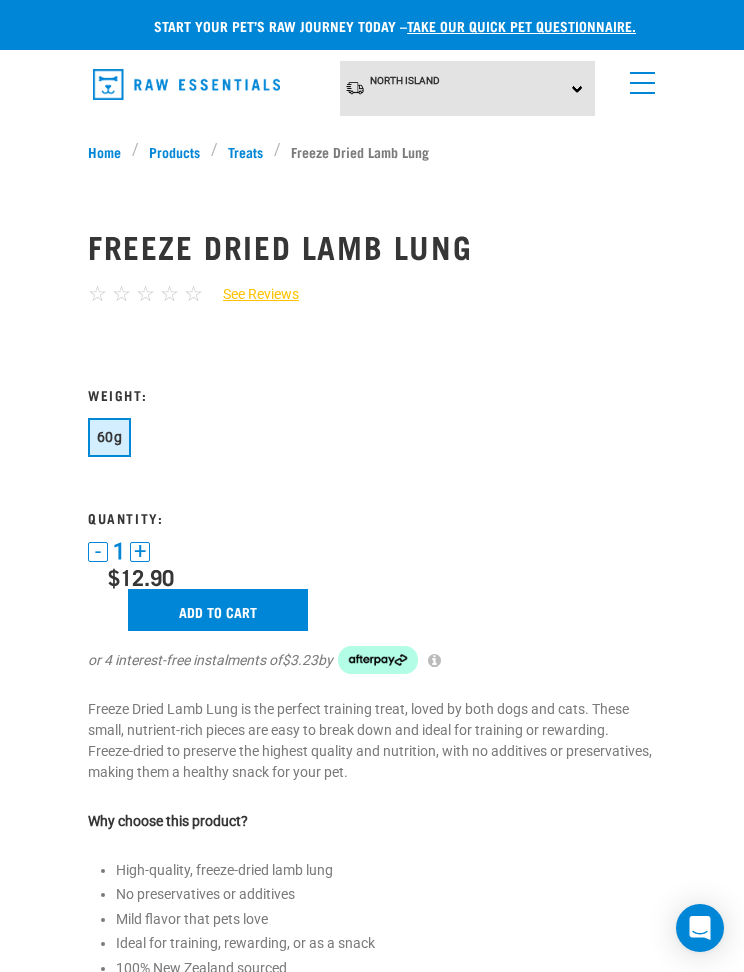 click on "Add to cart" at bounding box center (218, 610) 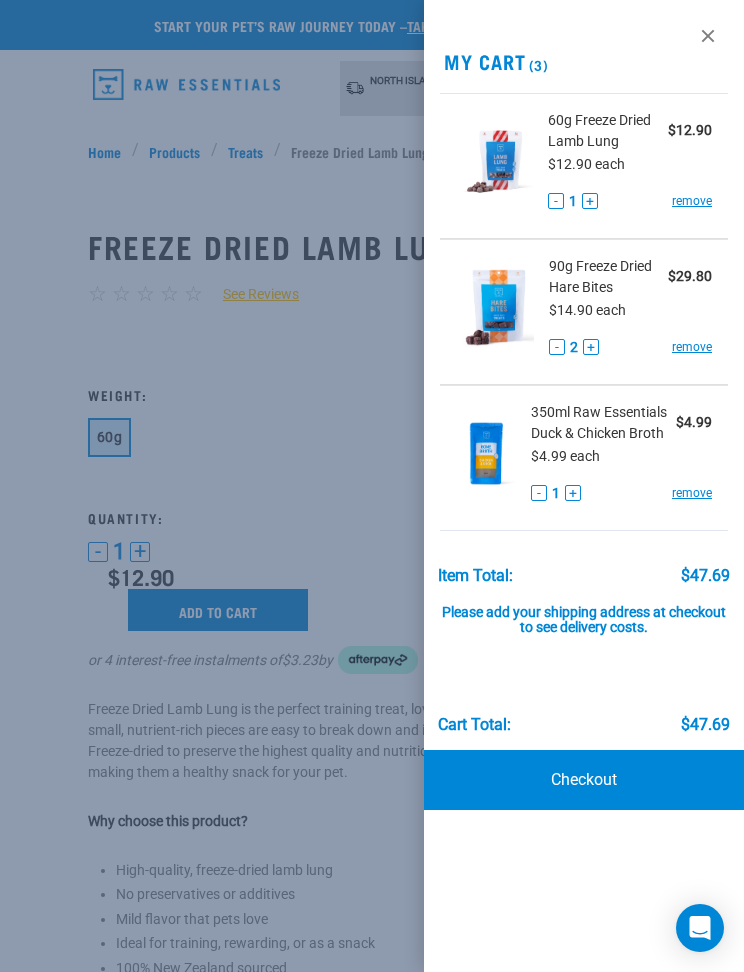 click at bounding box center (708, 36) 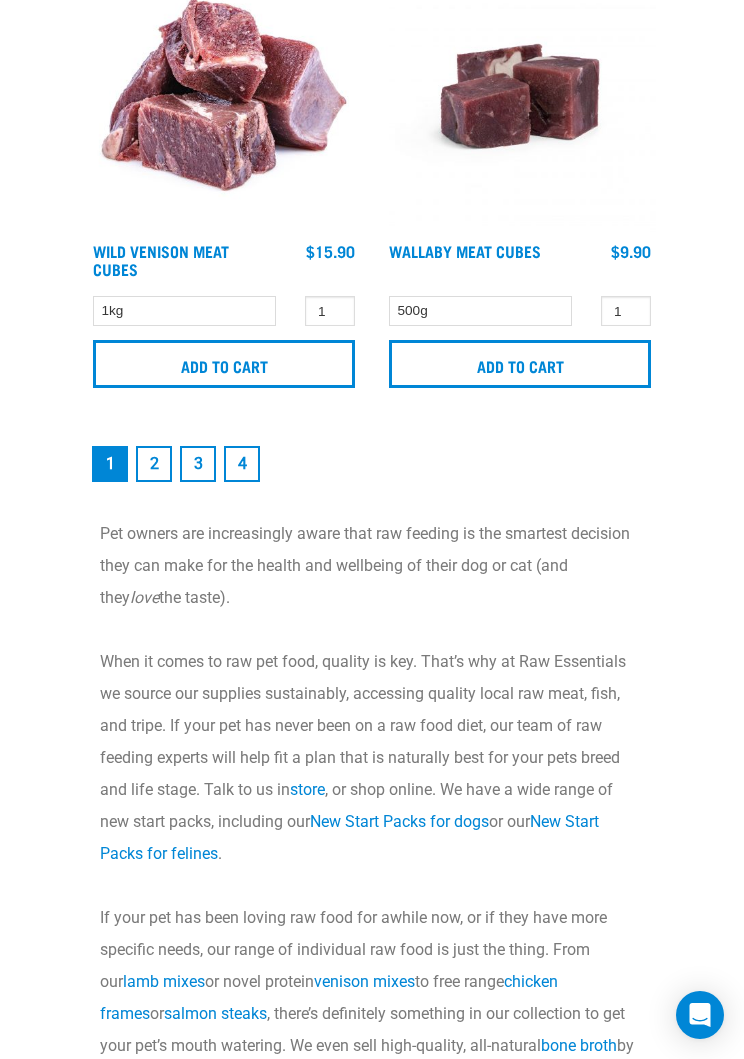 scroll, scrollTop: 7280, scrollLeft: 0, axis: vertical 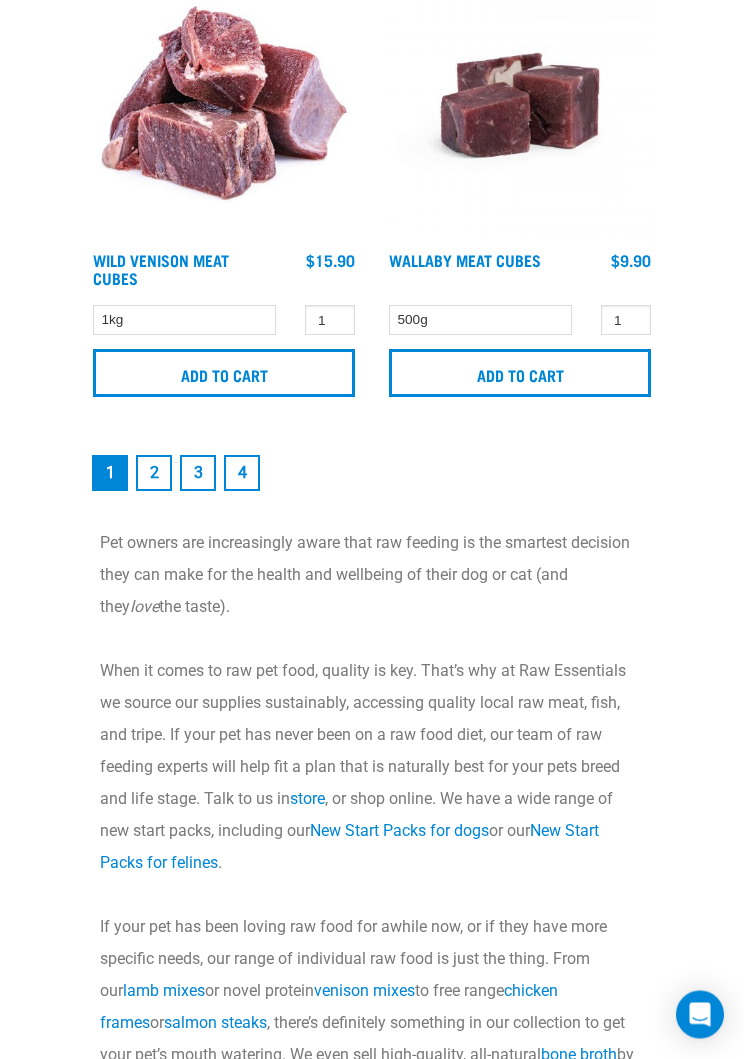 click on "Add to cart" at bounding box center [520, 374] 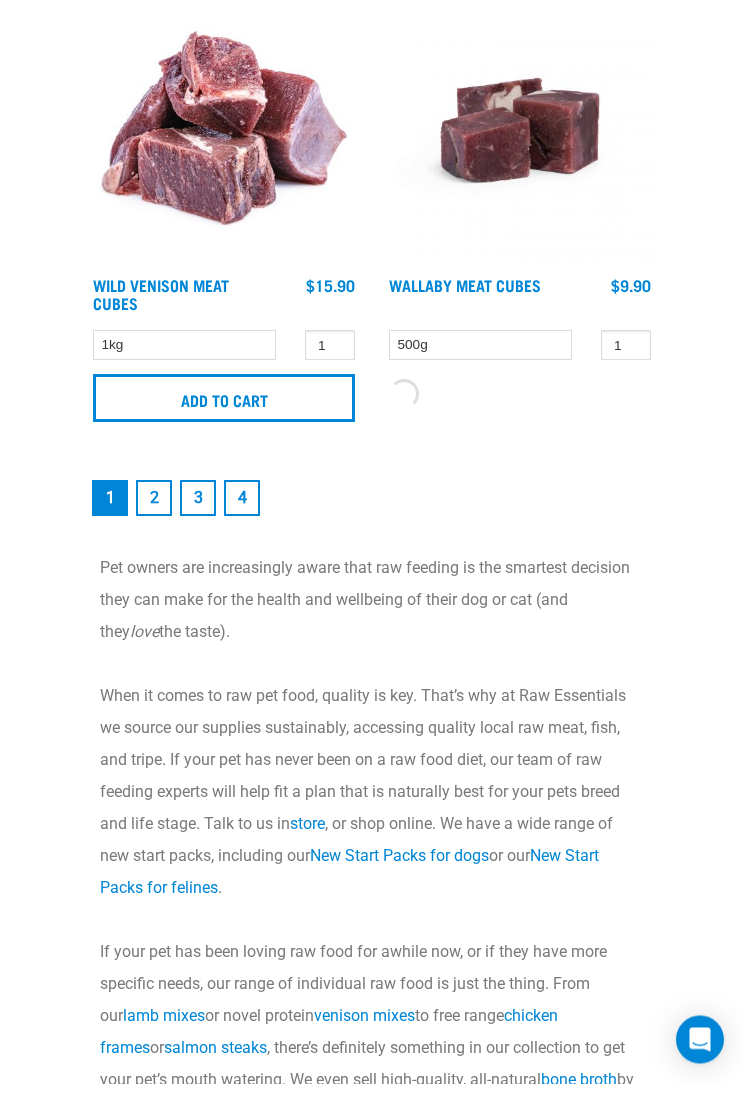 scroll, scrollTop: 7281, scrollLeft: 0, axis: vertical 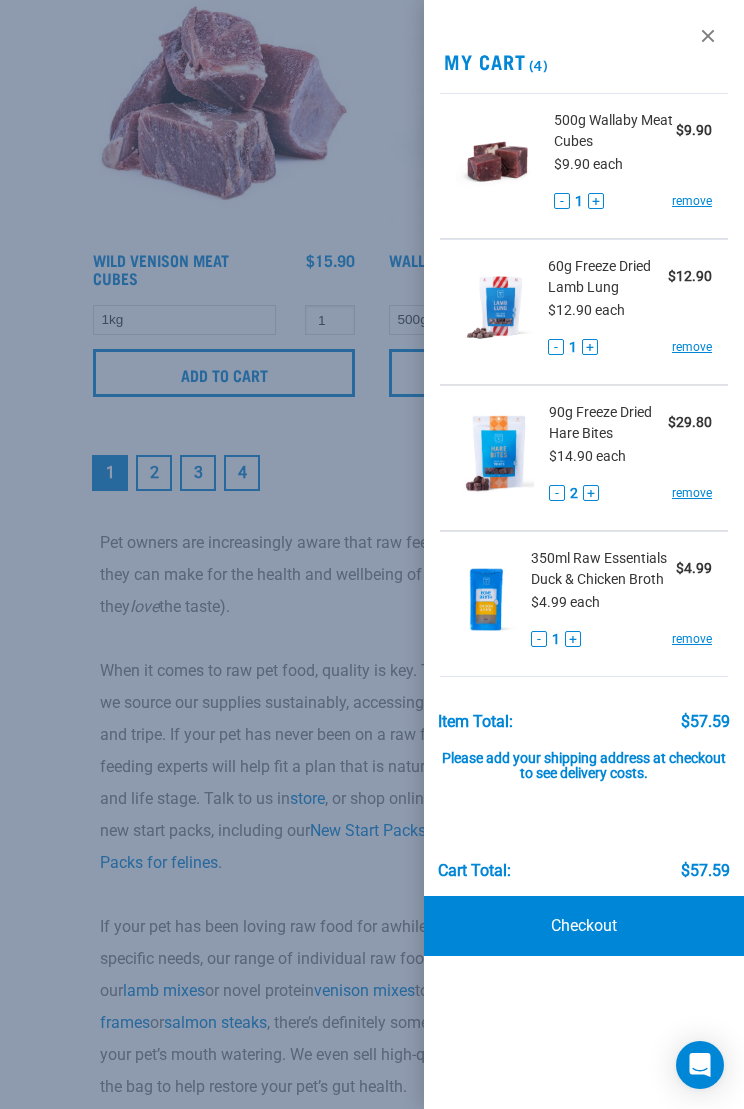 click at bounding box center [708, 36] 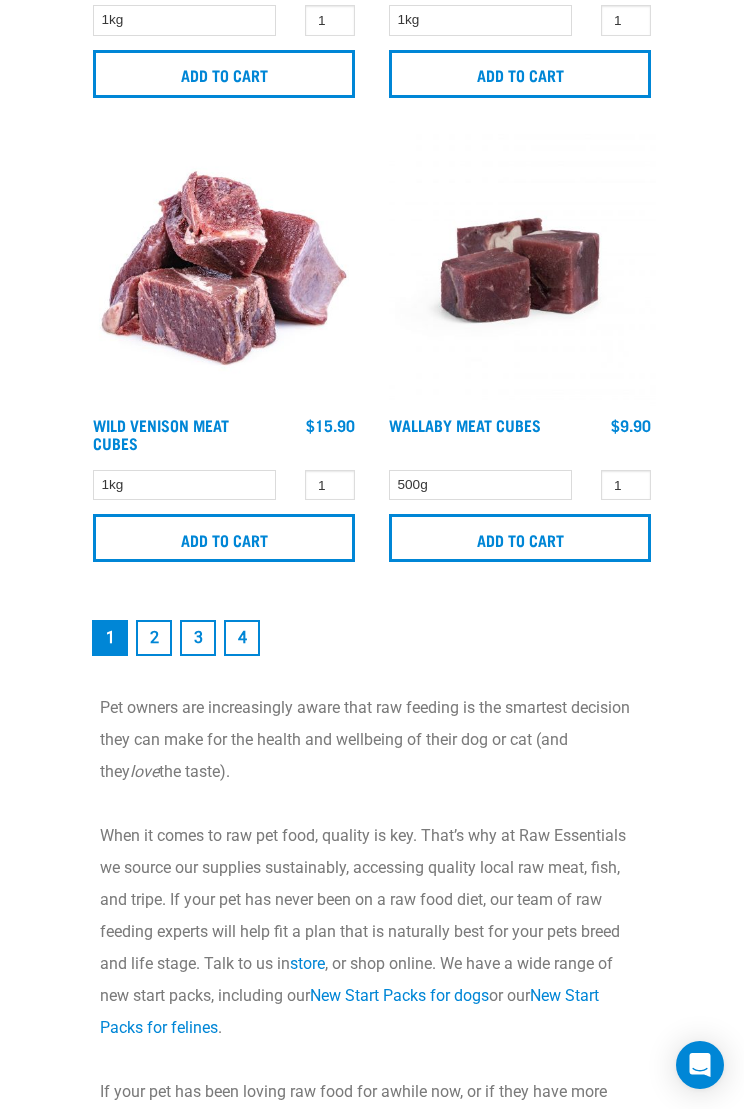 scroll, scrollTop: 7123, scrollLeft: 0, axis: vertical 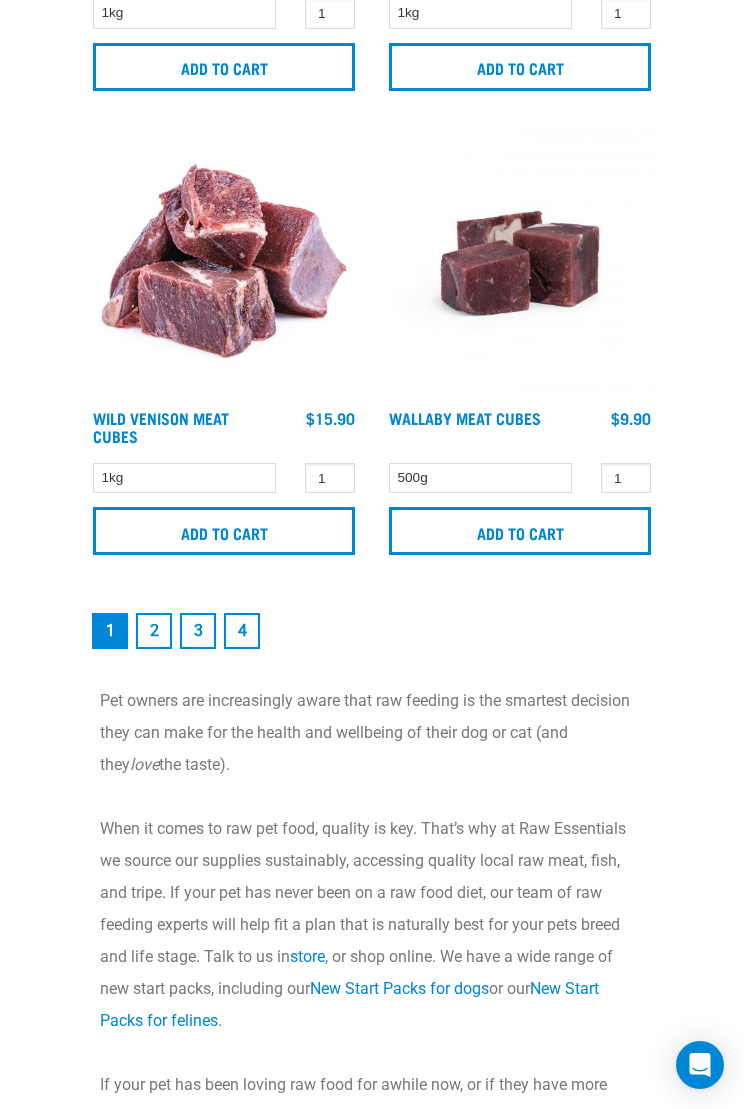 click on "2" at bounding box center [154, 631] 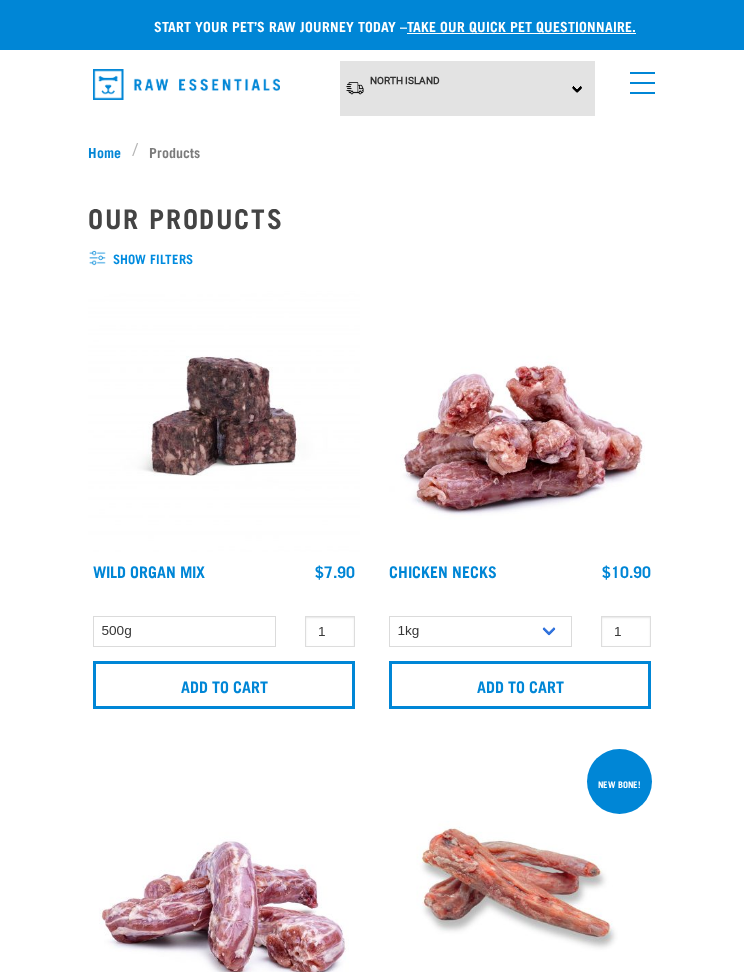 scroll, scrollTop: 0, scrollLeft: 0, axis: both 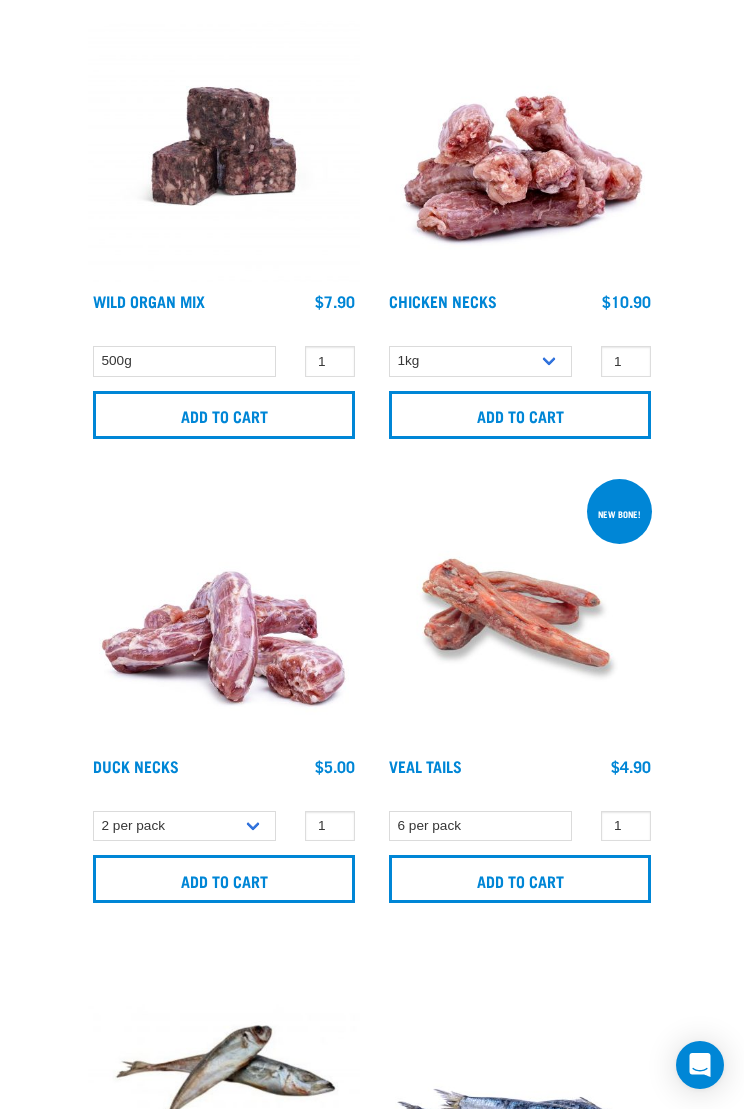 click on "Add to cart" at bounding box center (224, 415) 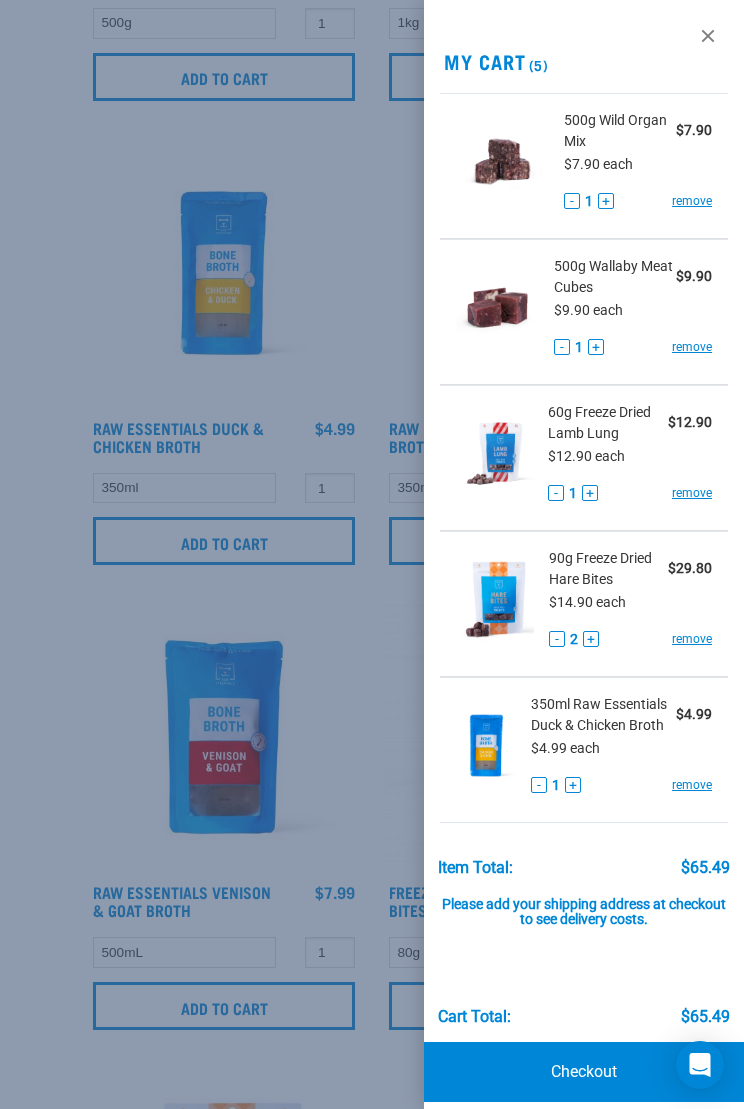 click at bounding box center (708, 36) 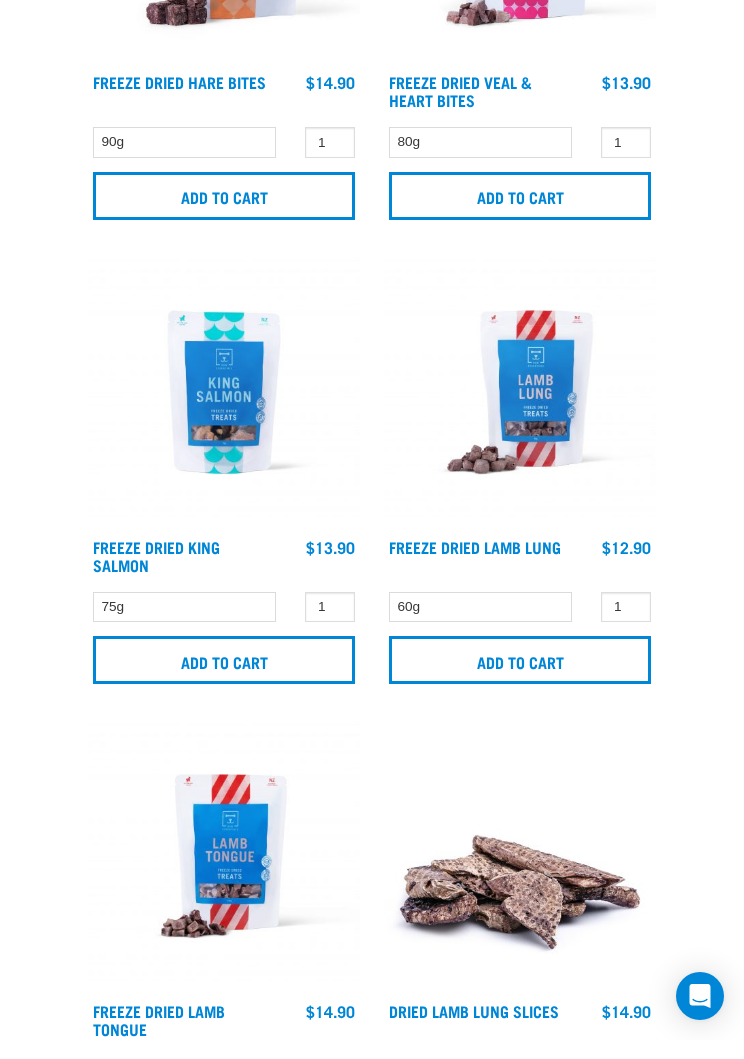 scroll, scrollTop: 2964, scrollLeft: 0, axis: vertical 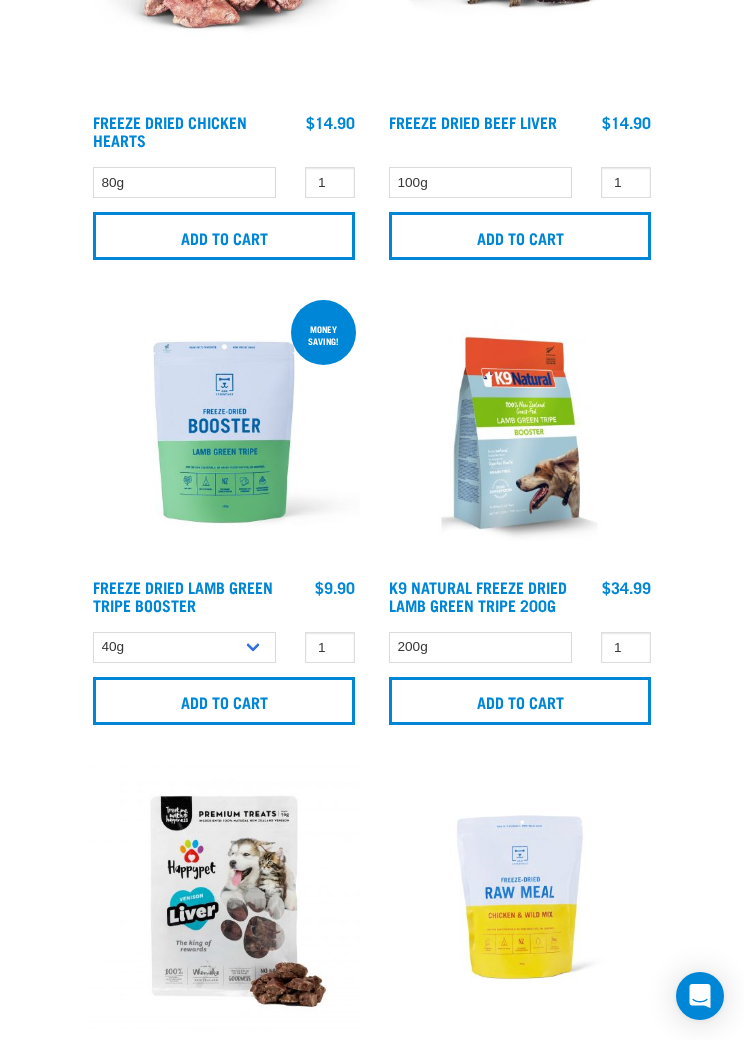 type 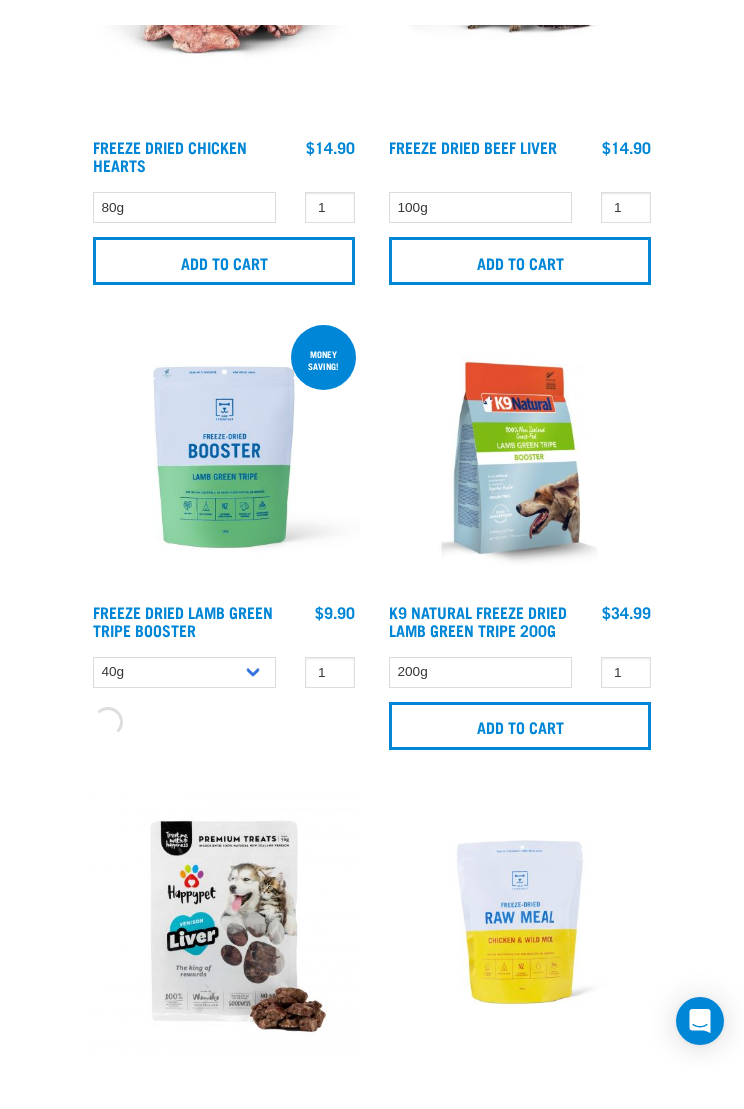 scroll, scrollTop: 4630, scrollLeft: 0, axis: vertical 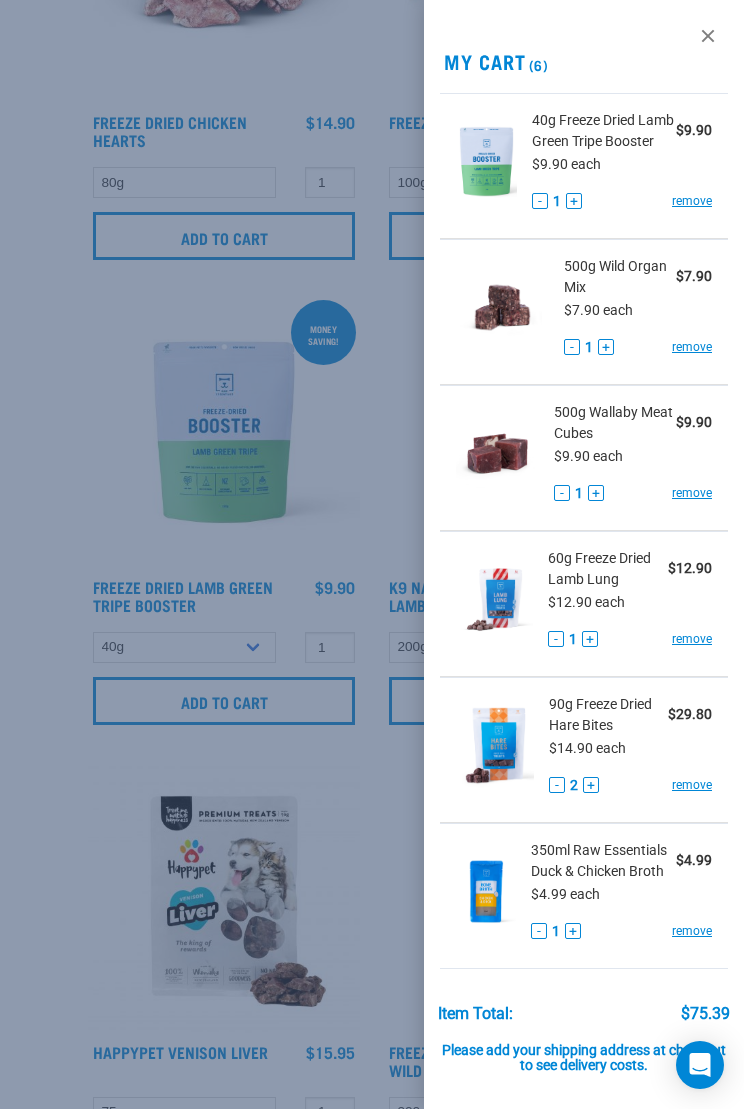 click at bounding box center [708, 36] 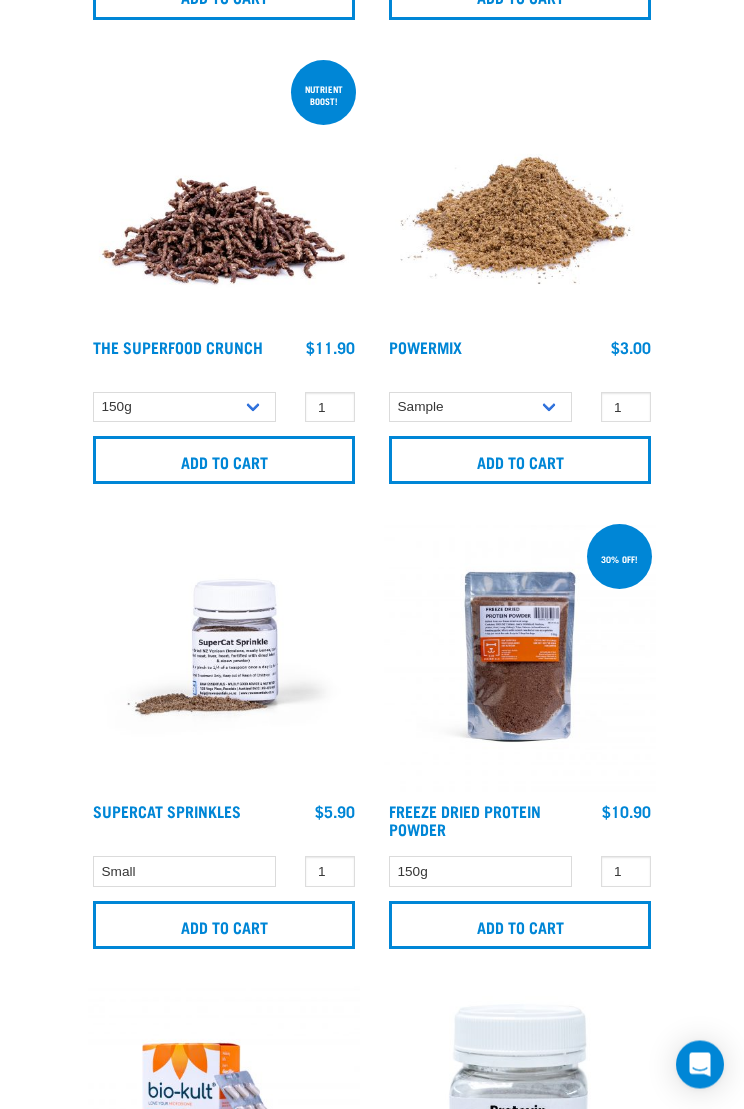 scroll, scrollTop: 6266, scrollLeft: 0, axis: vertical 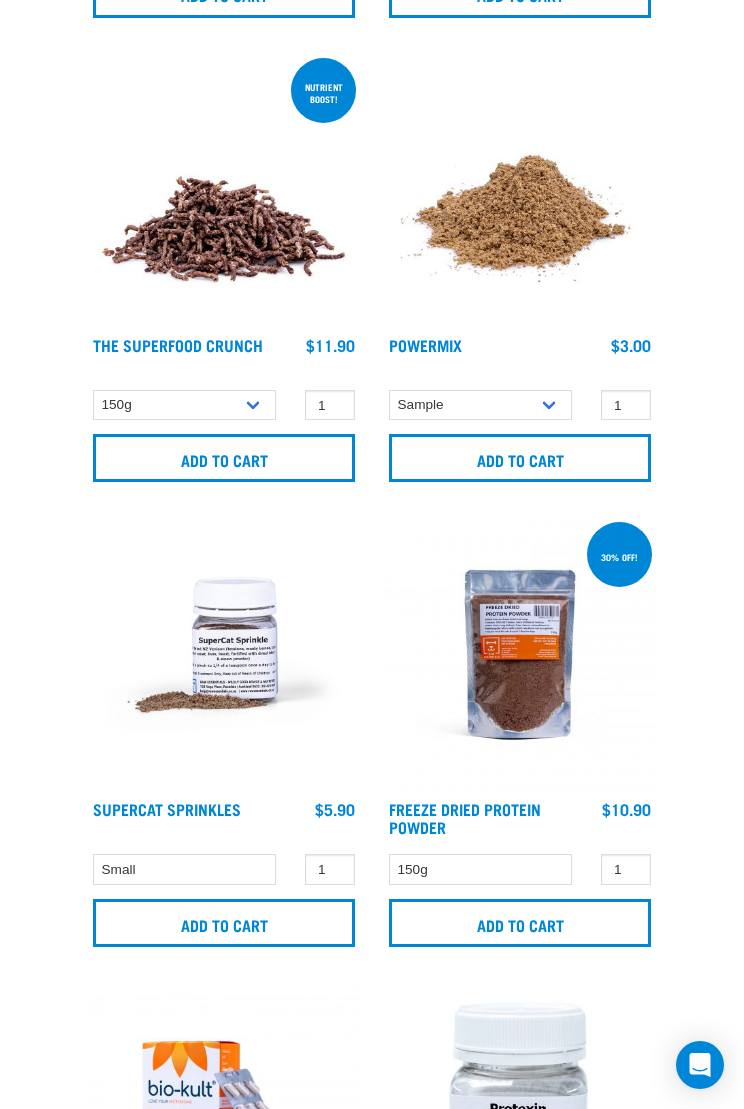 click on "Add to cart" at bounding box center [224, 923] 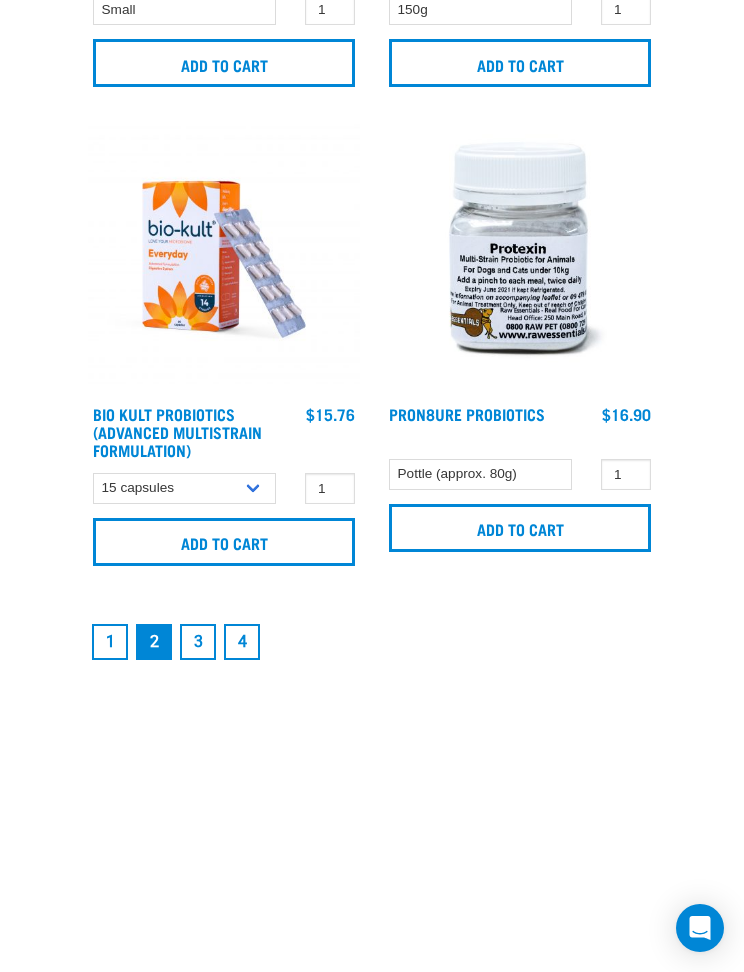 scroll, scrollTop: 7122, scrollLeft: 0, axis: vertical 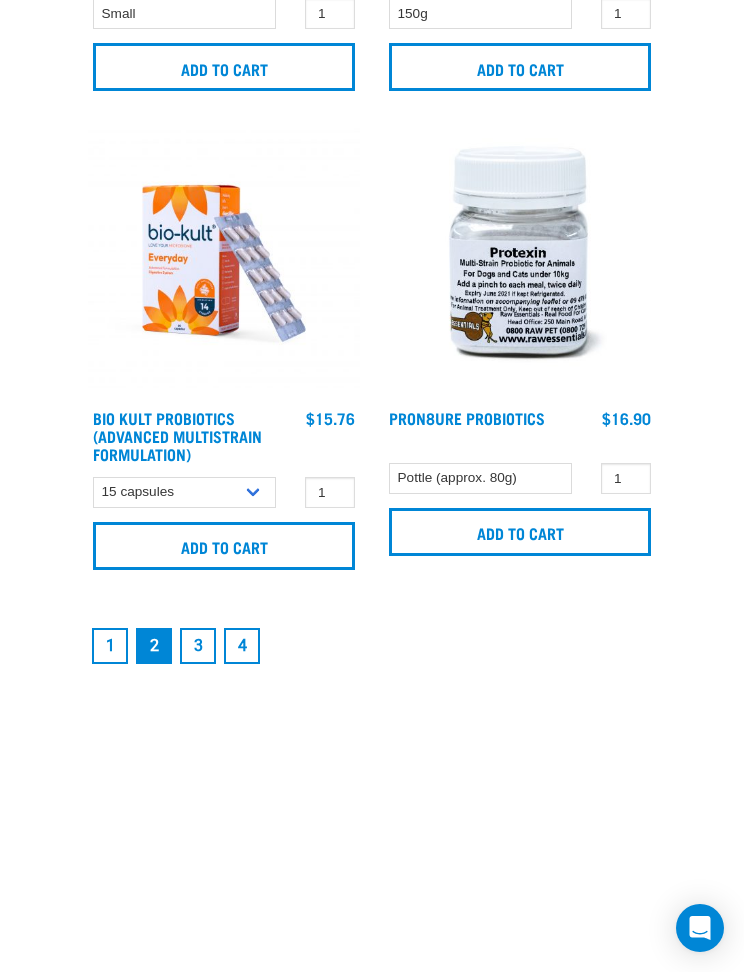 click on "3" at bounding box center [198, 646] 